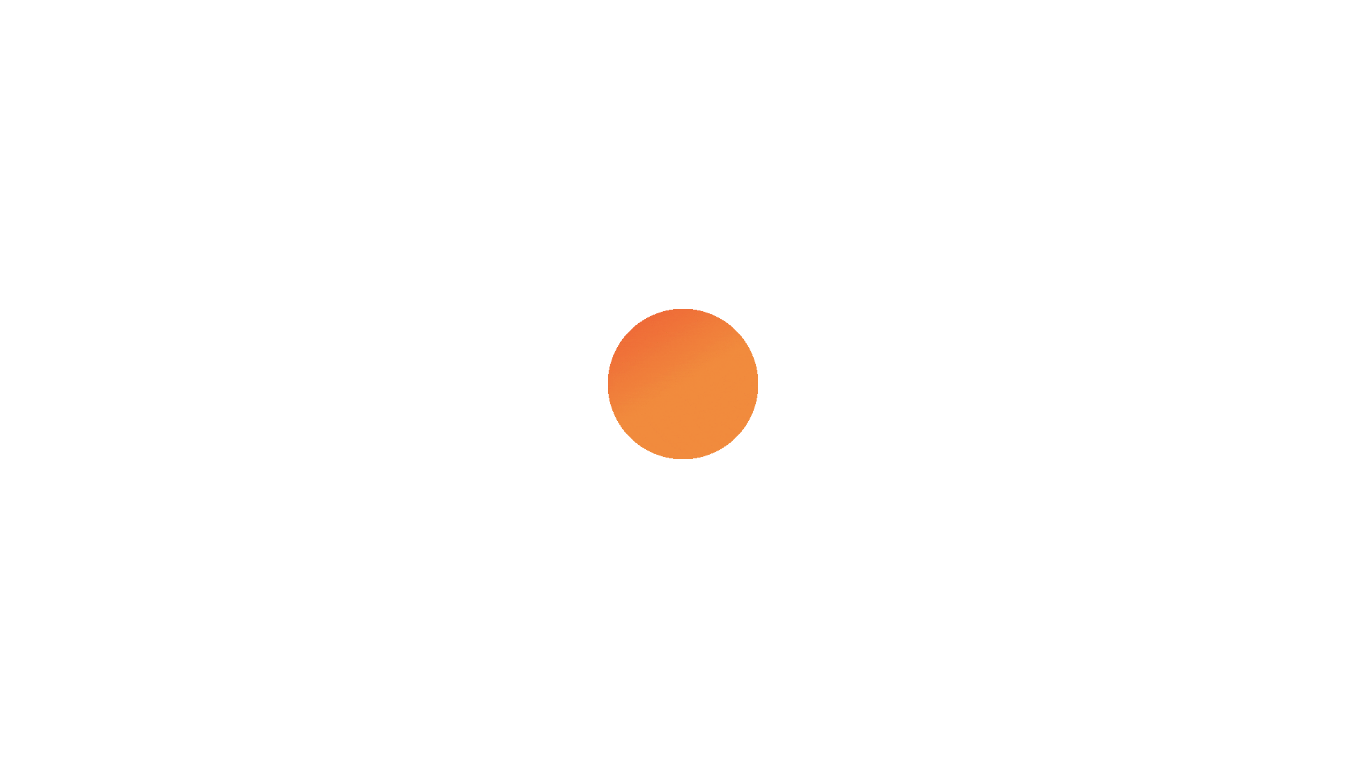 scroll, scrollTop: 0, scrollLeft: 0, axis: both 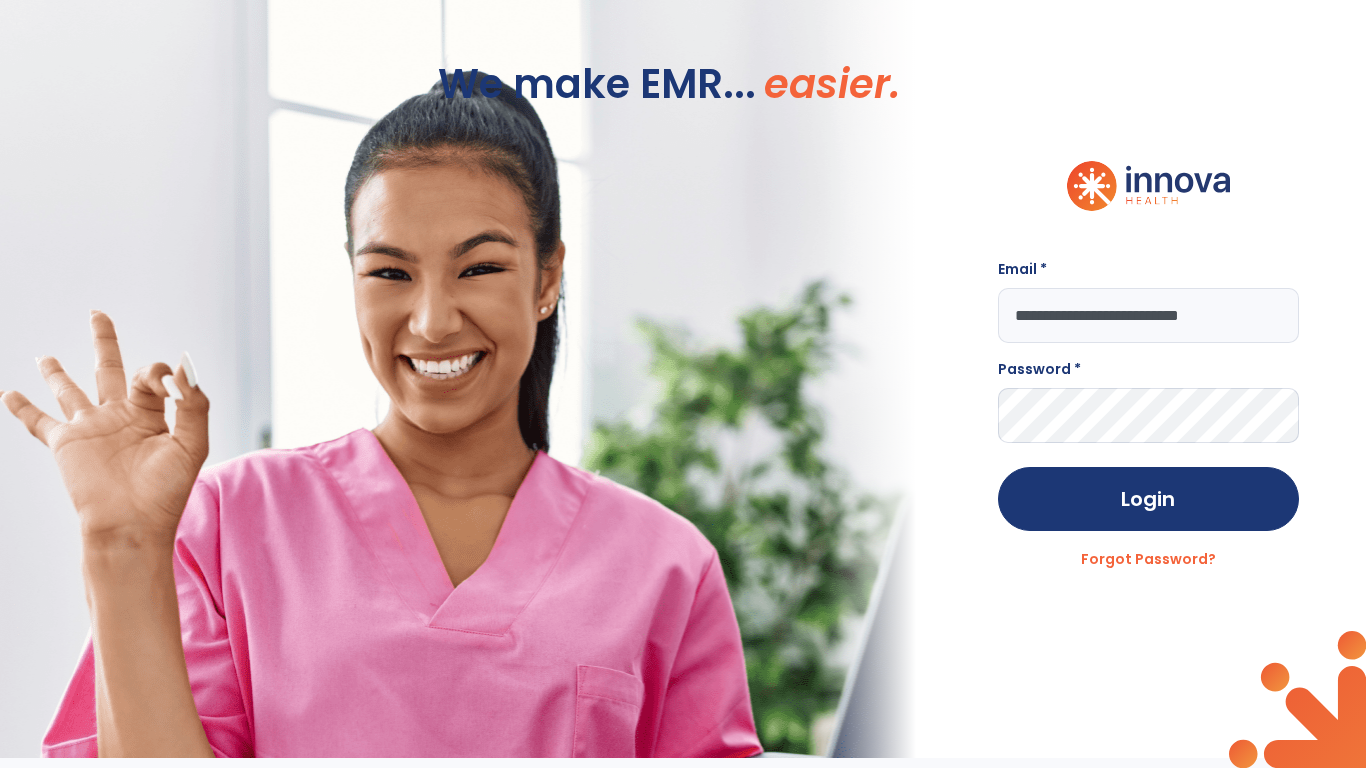 type on "**********" 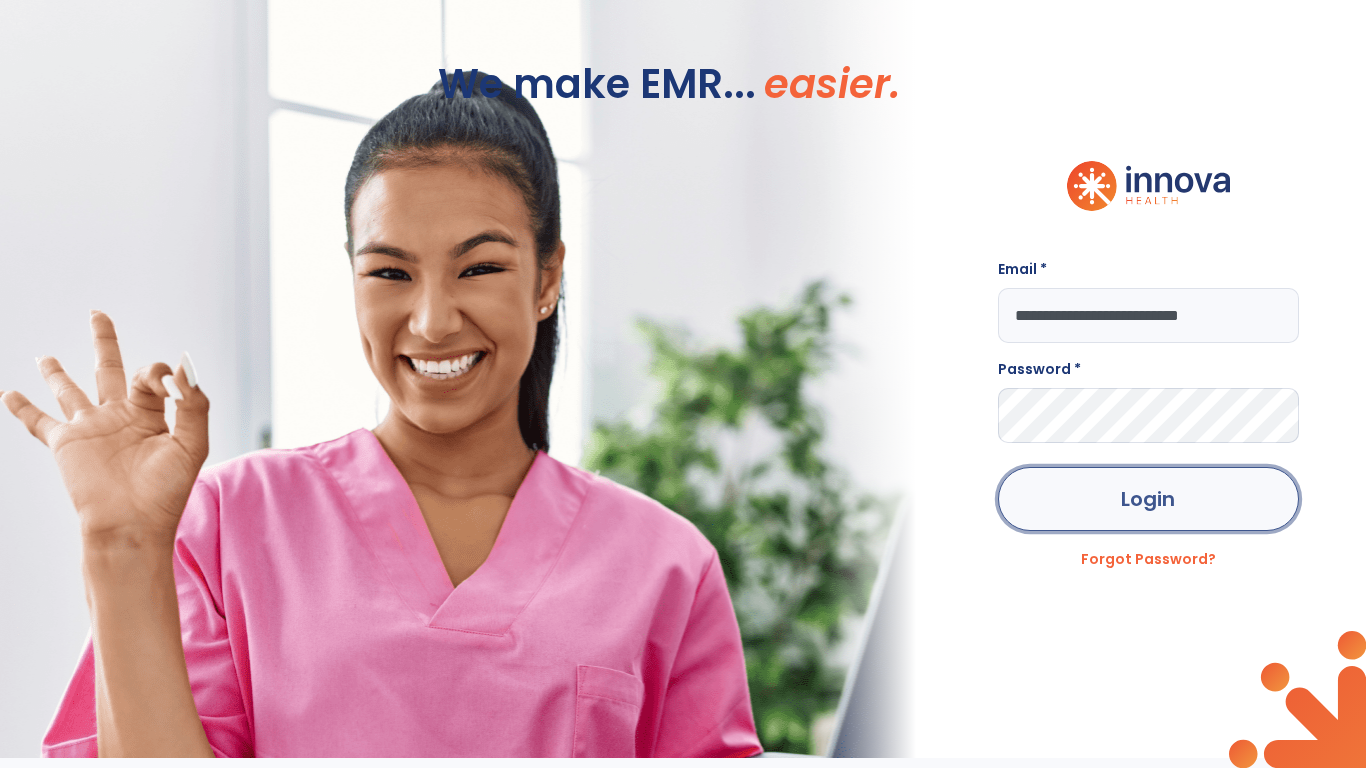 click on "Login" 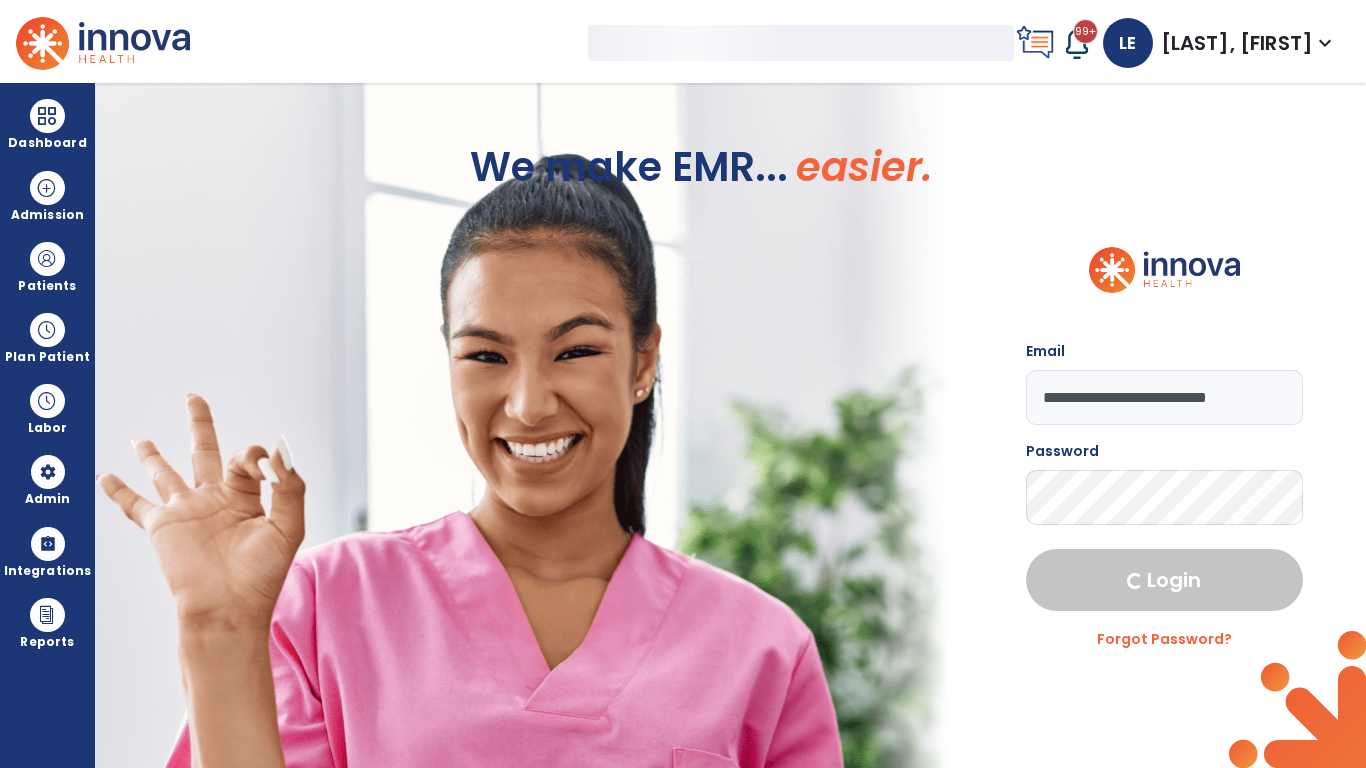 select on "***" 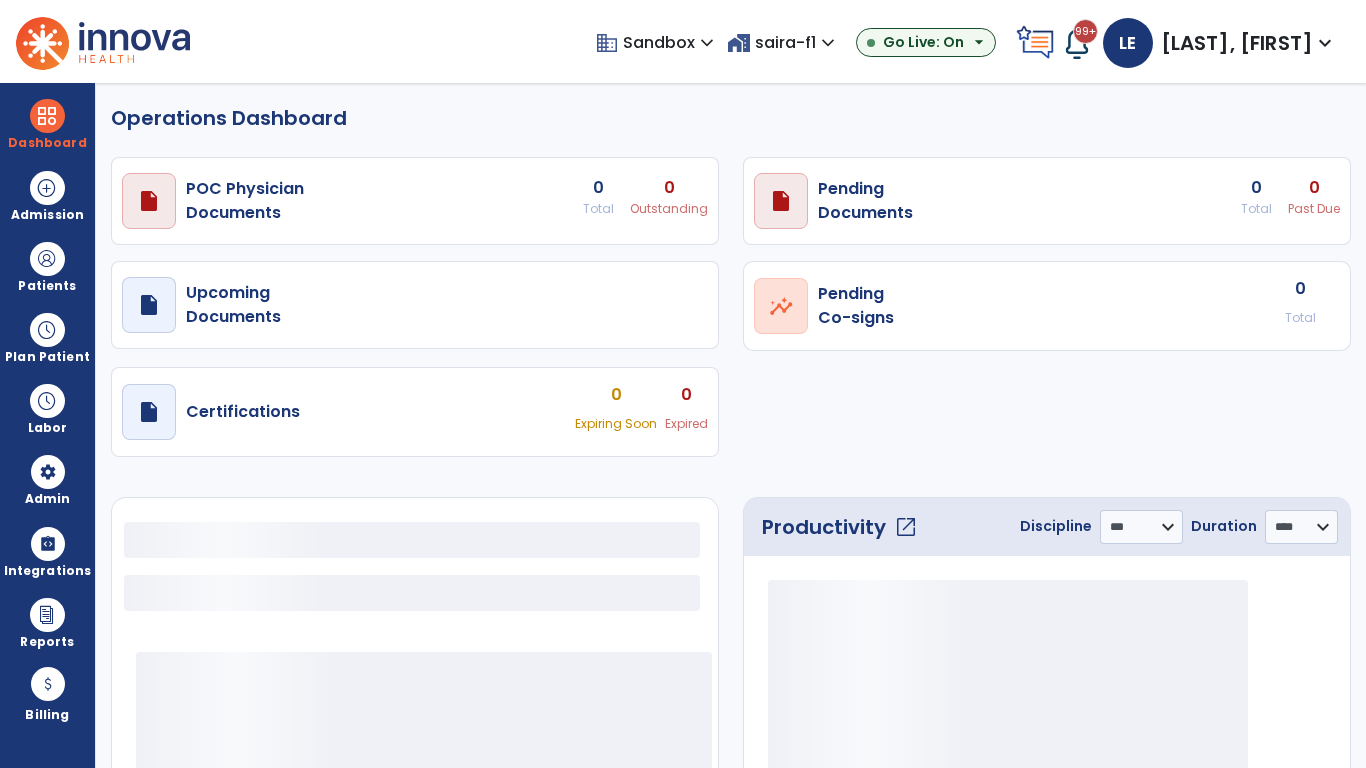select on "***" 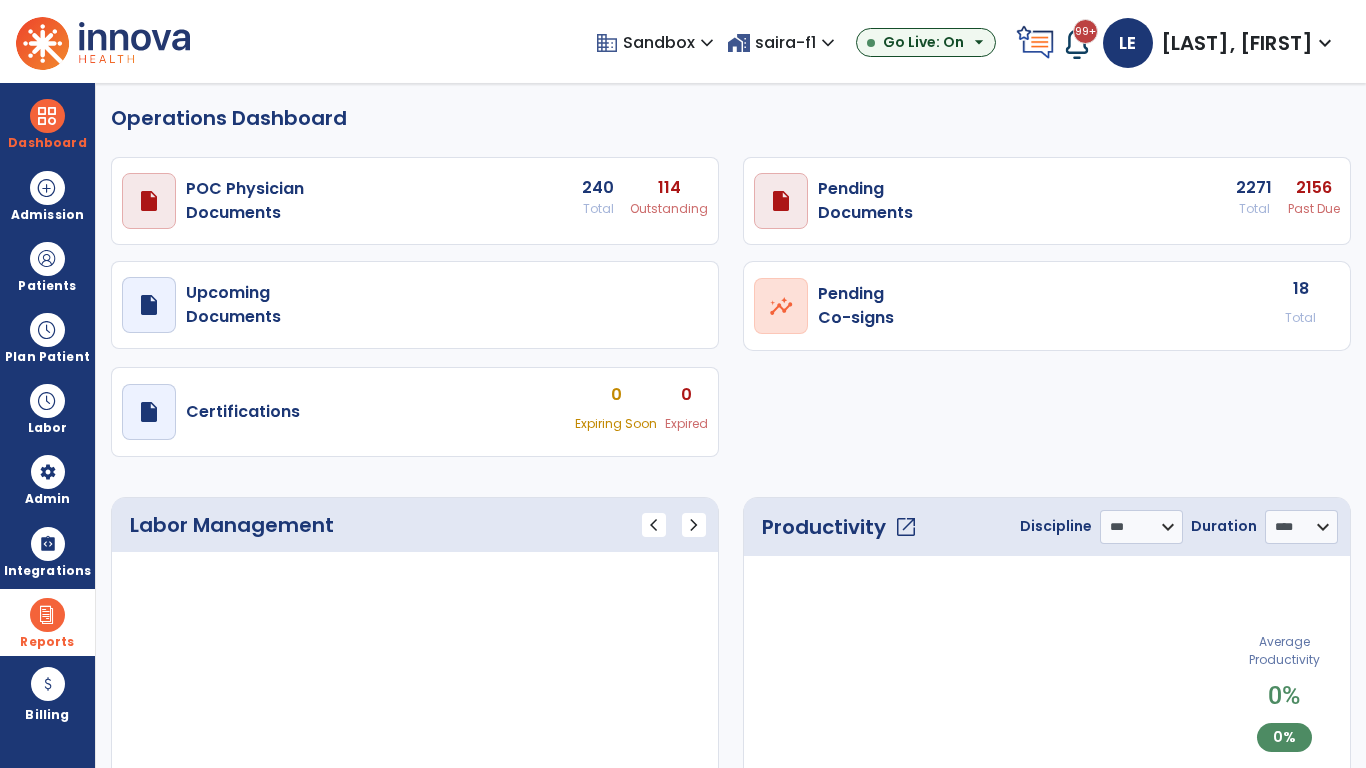 click at bounding box center (47, 615) 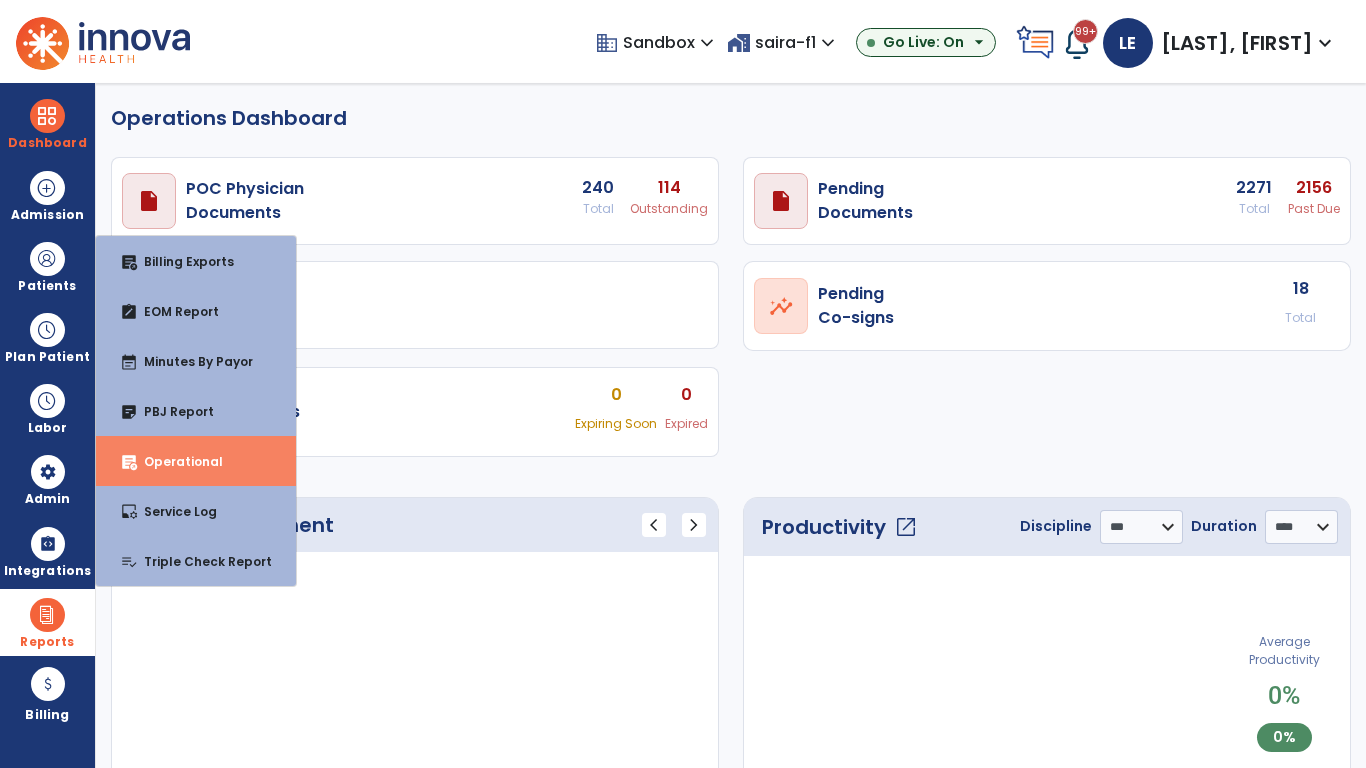 click on "Operational" at bounding box center (175, 461) 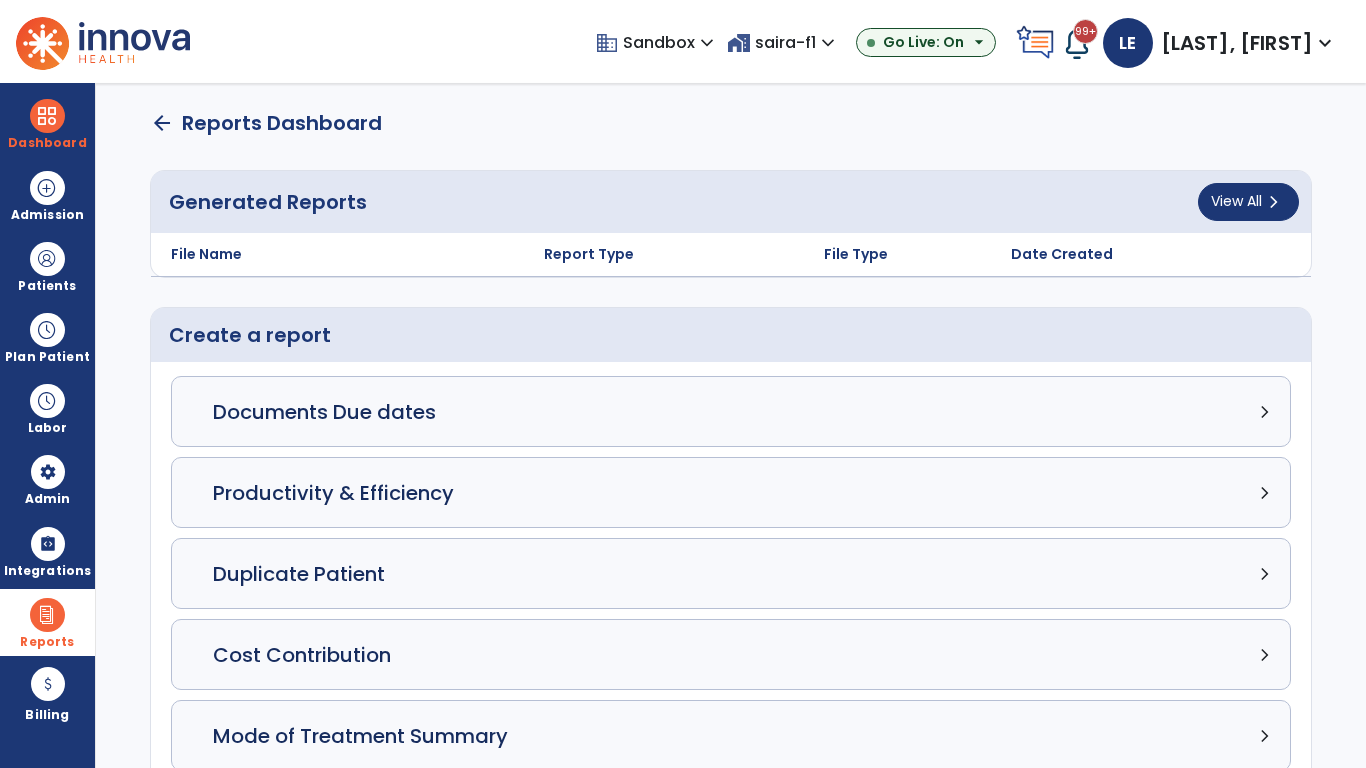 click on "Census Detail chevron_right" 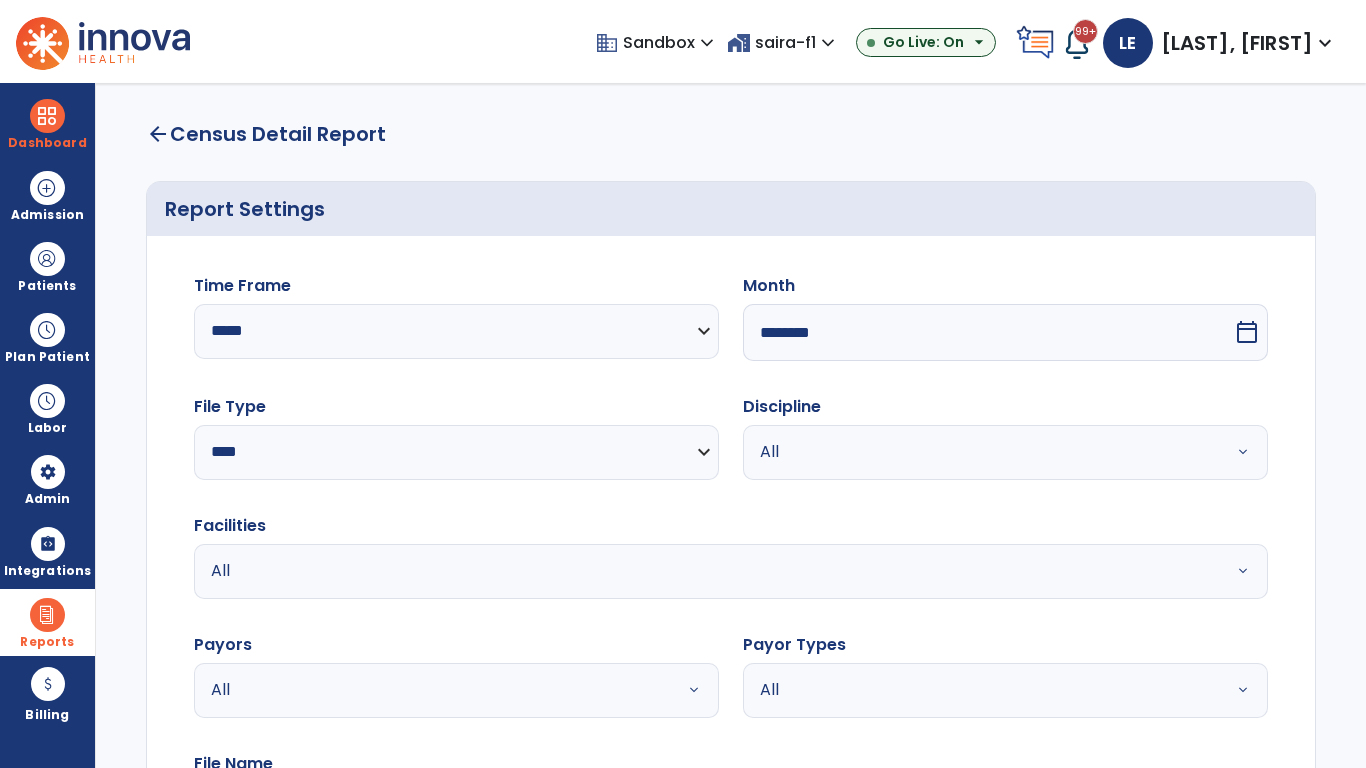 scroll, scrollTop: 266, scrollLeft: 0, axis: vertical 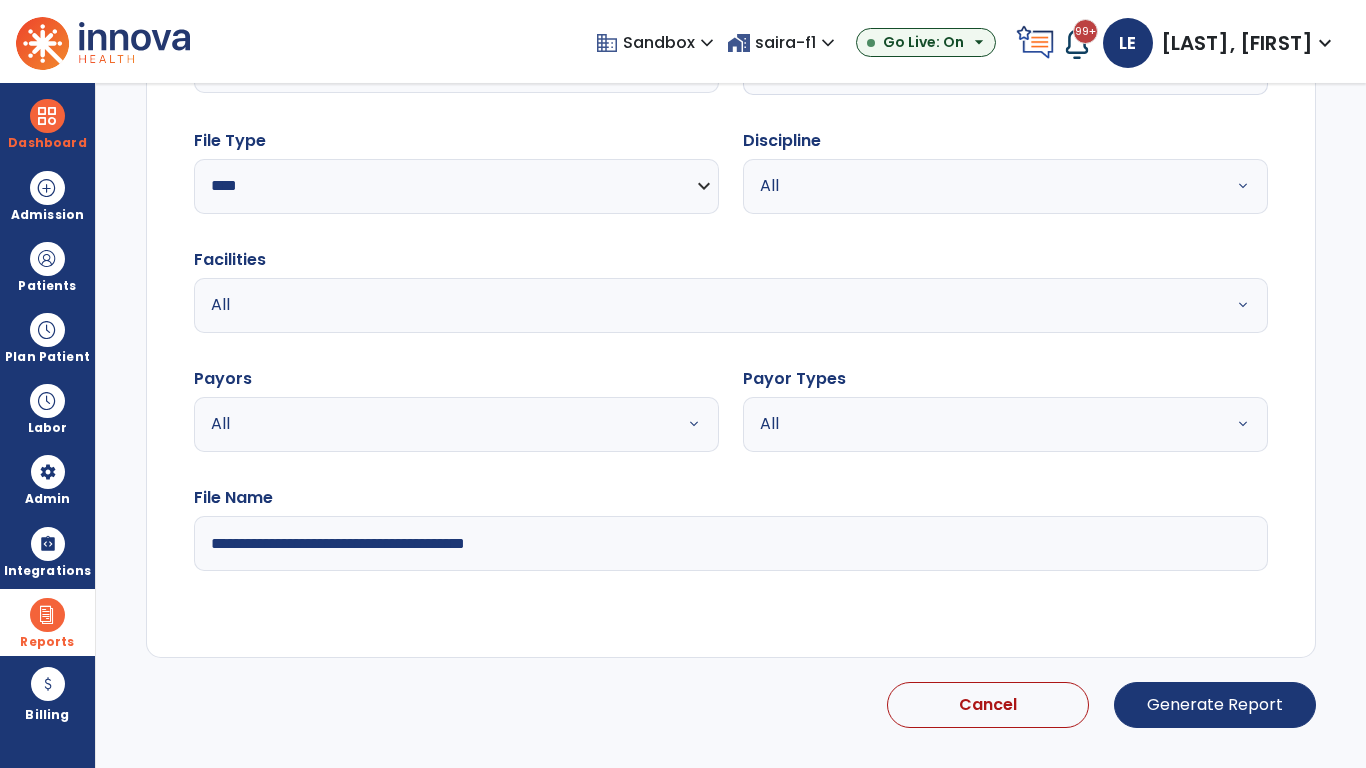 select on "*****" 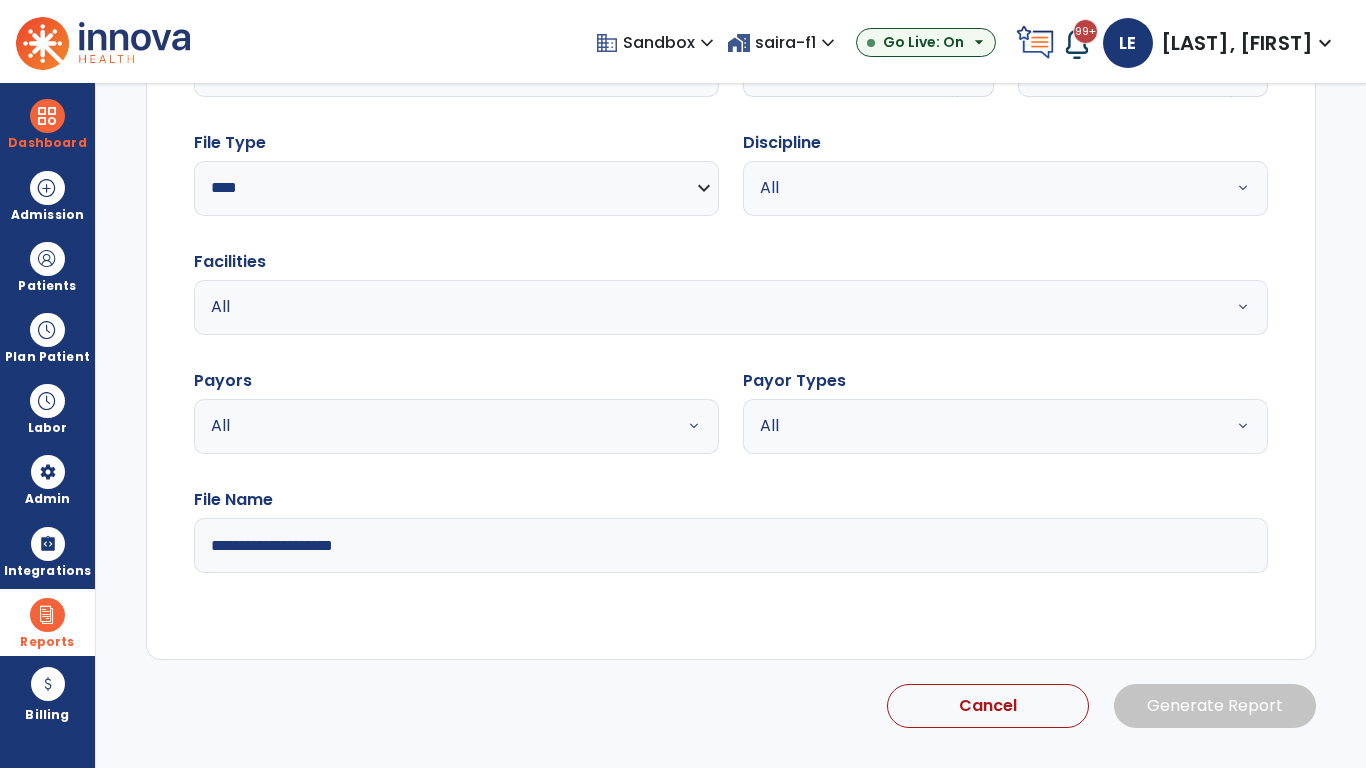 click 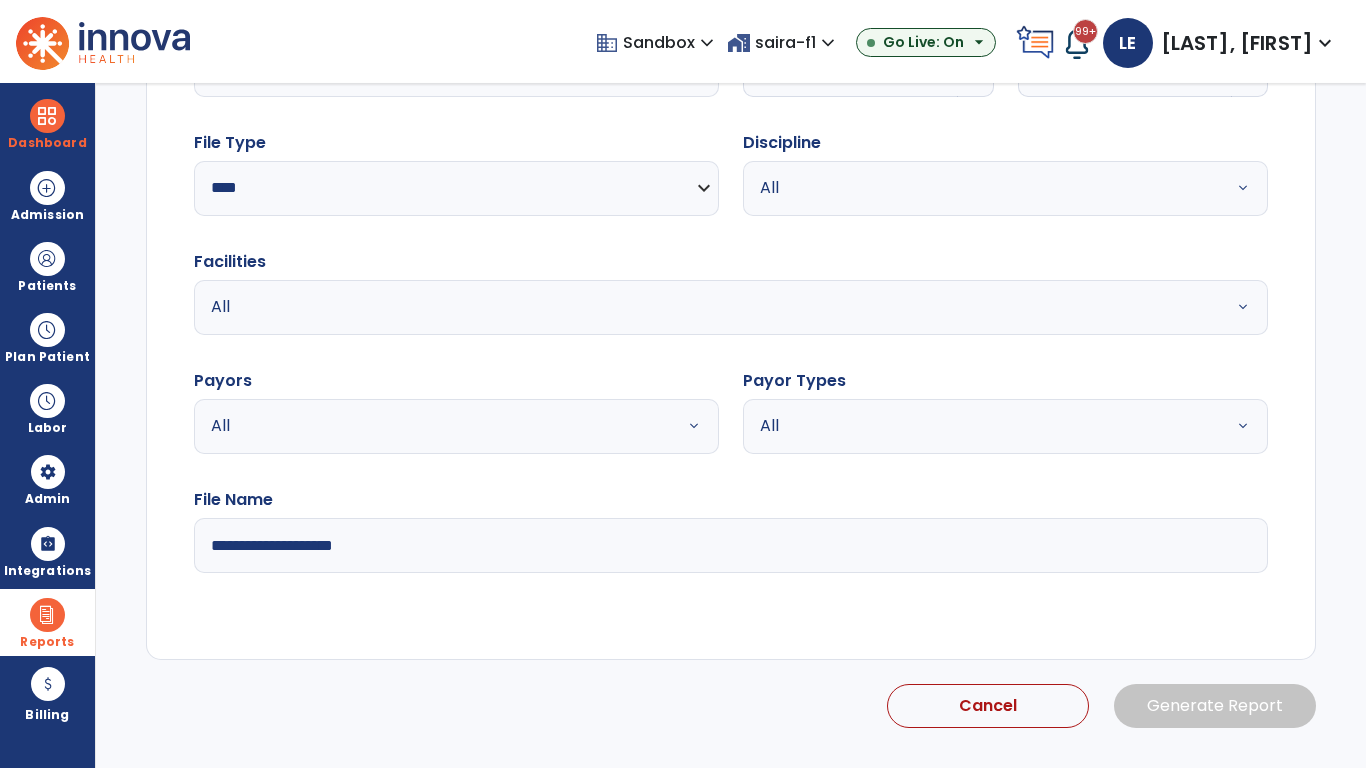 select on "*" 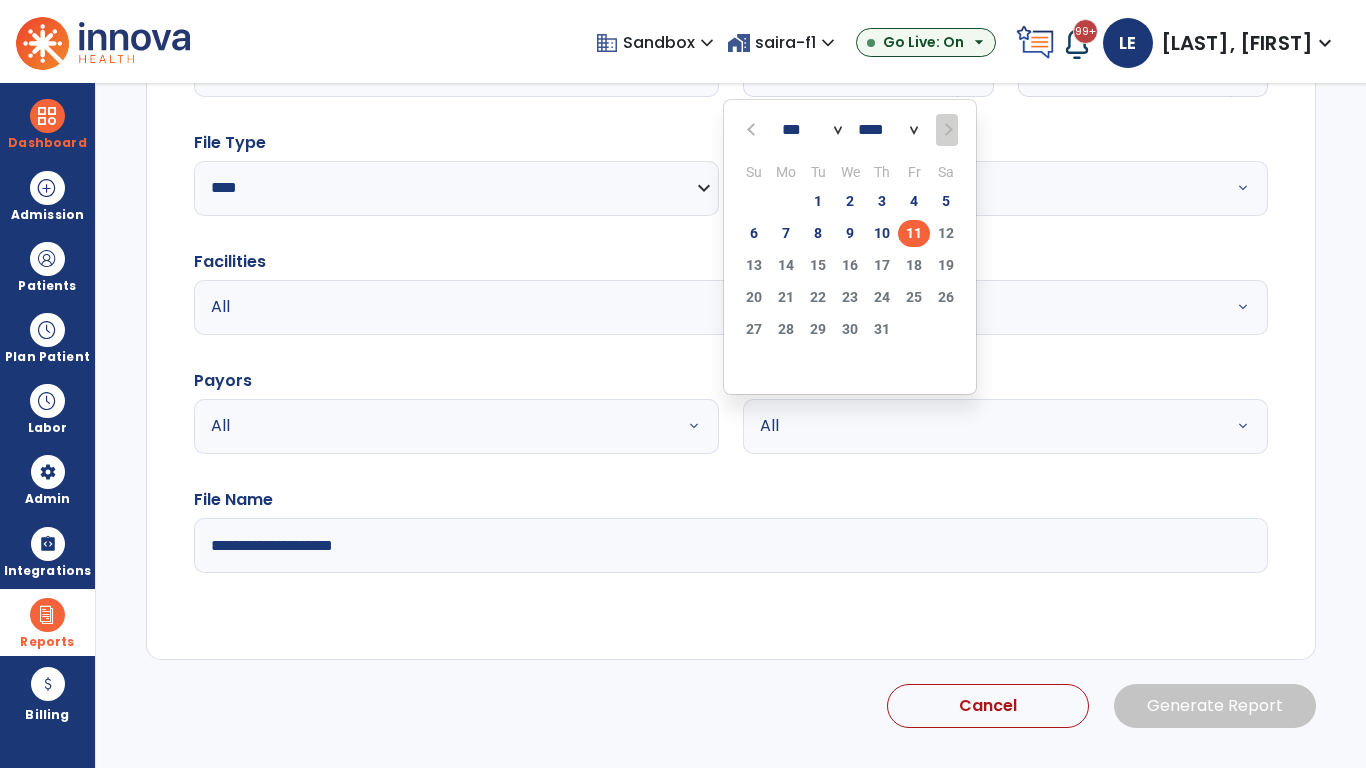 scroll, scrollTop: 192, scrollLeft: 0, axis: vertical 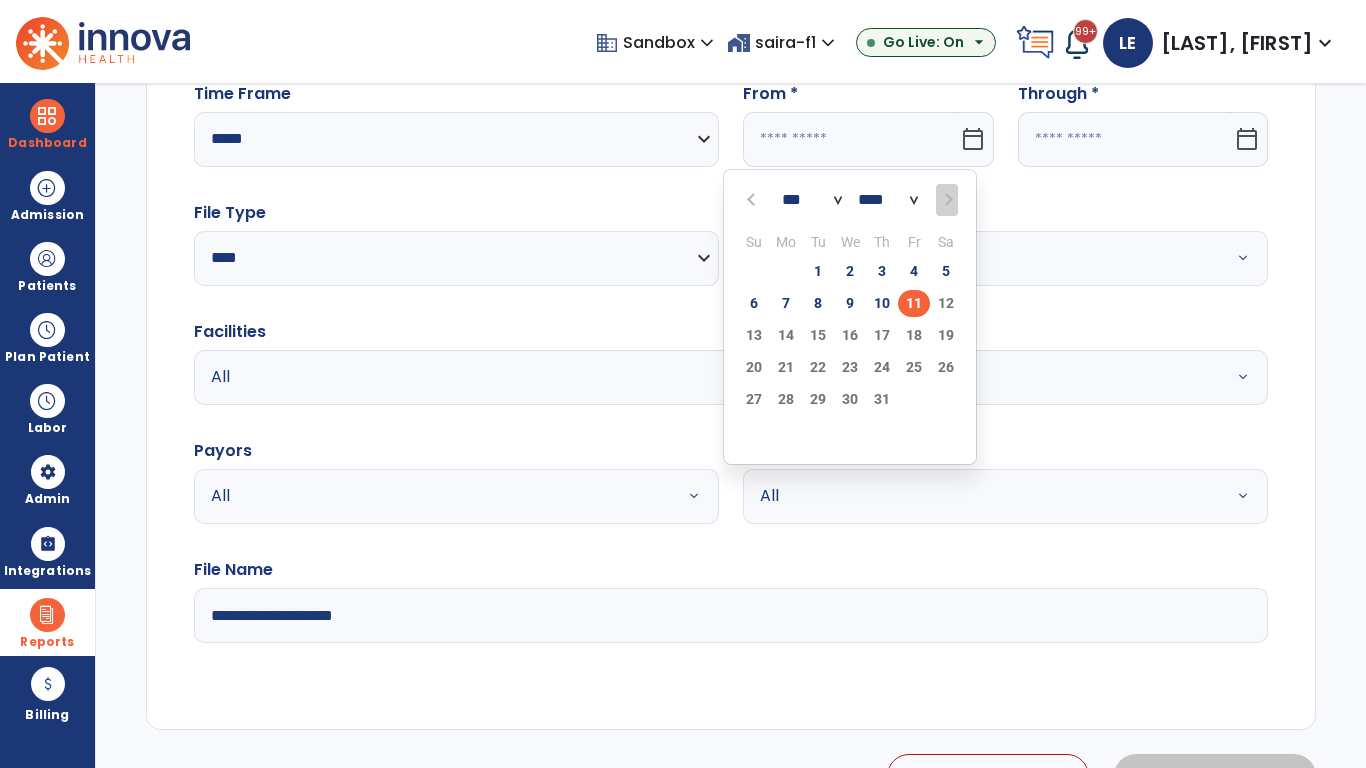 select on "****" 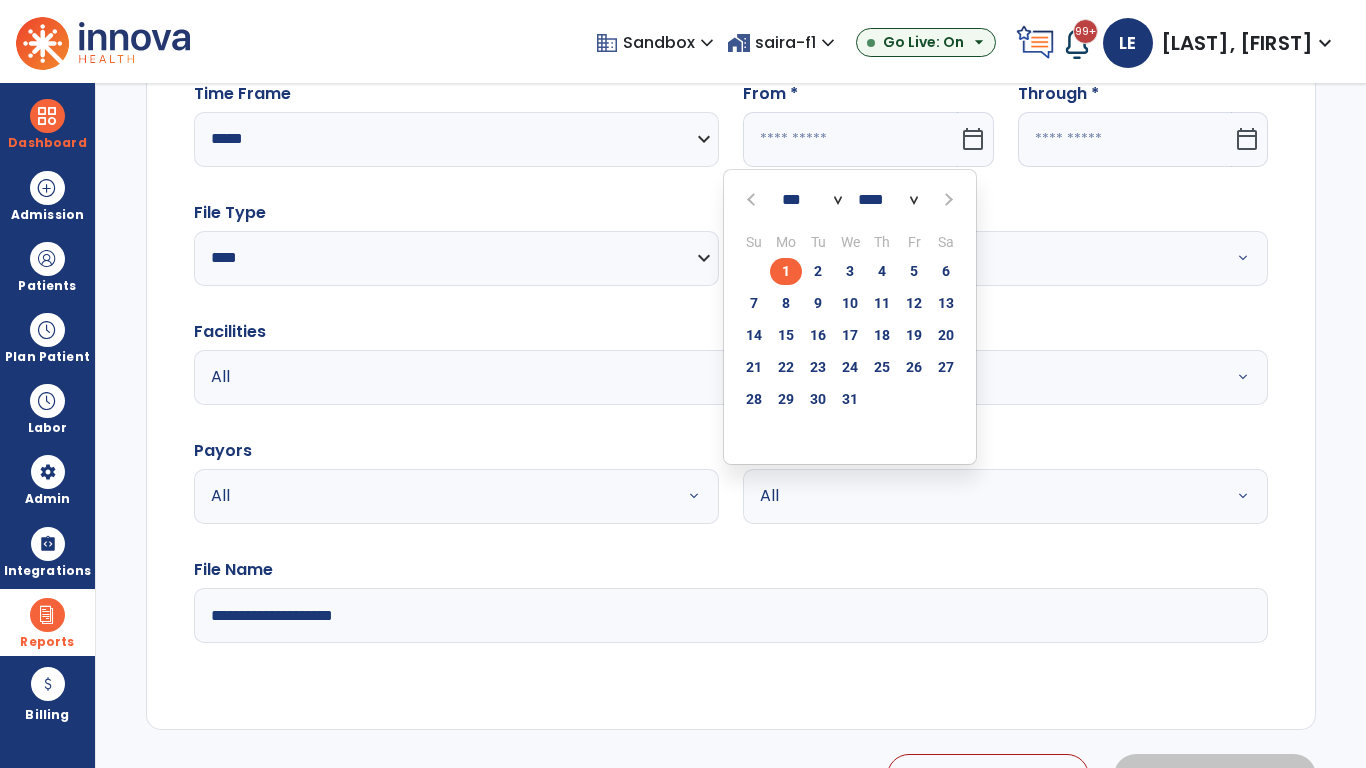 select on "**" 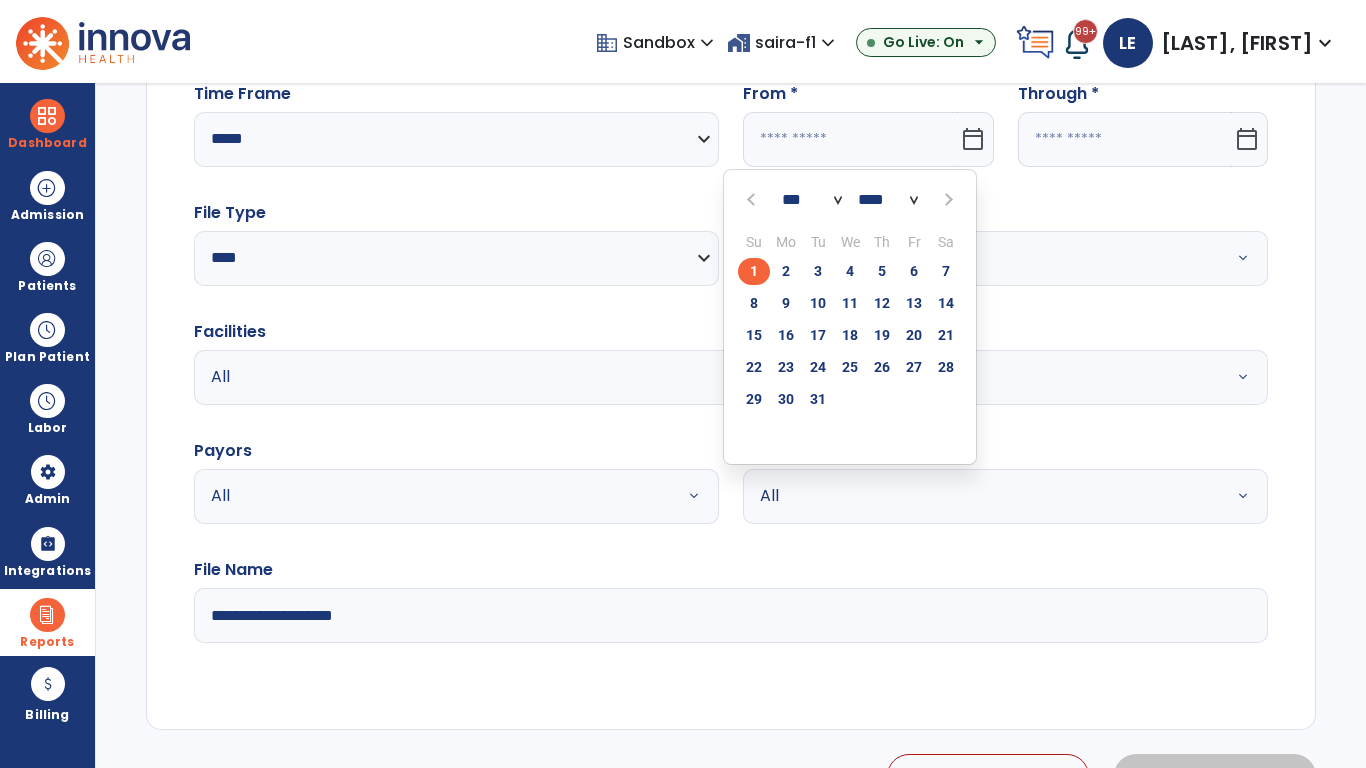 click on "1" 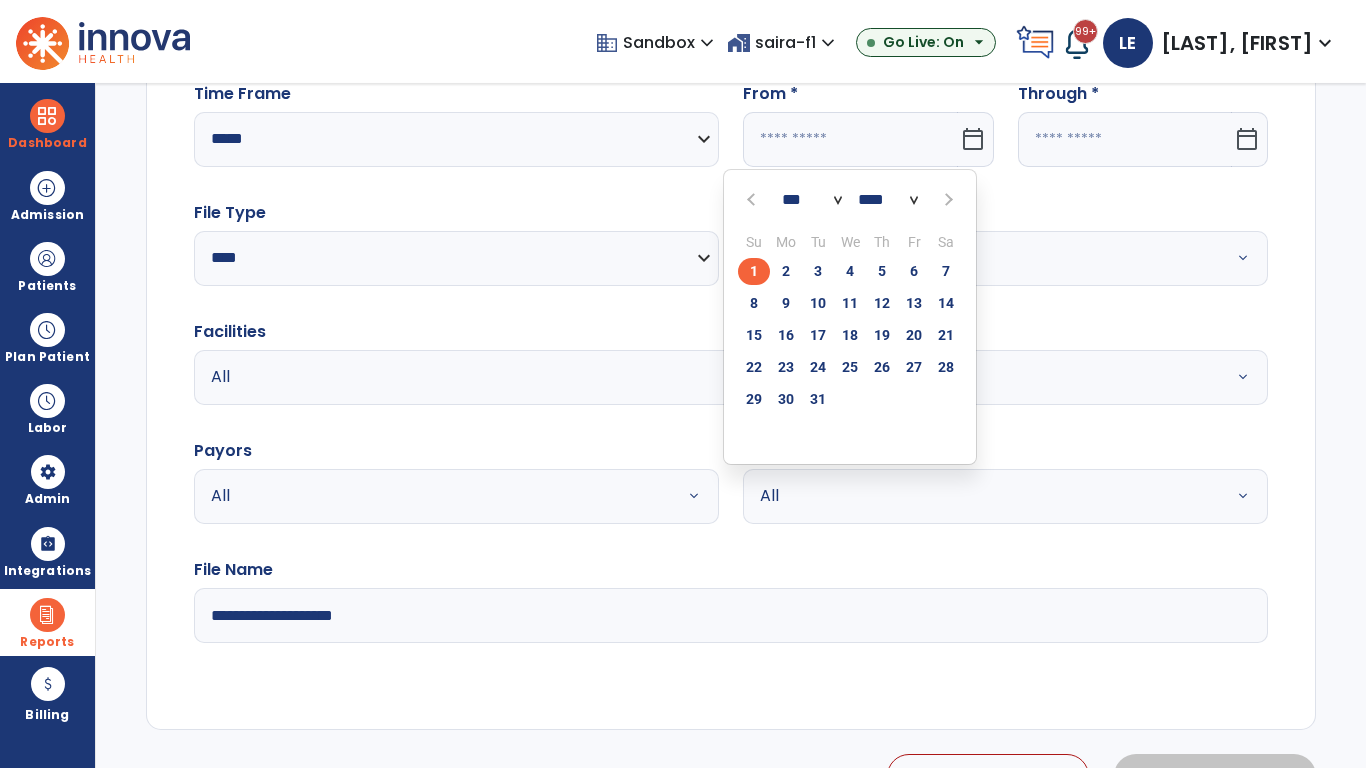 type on "**********" 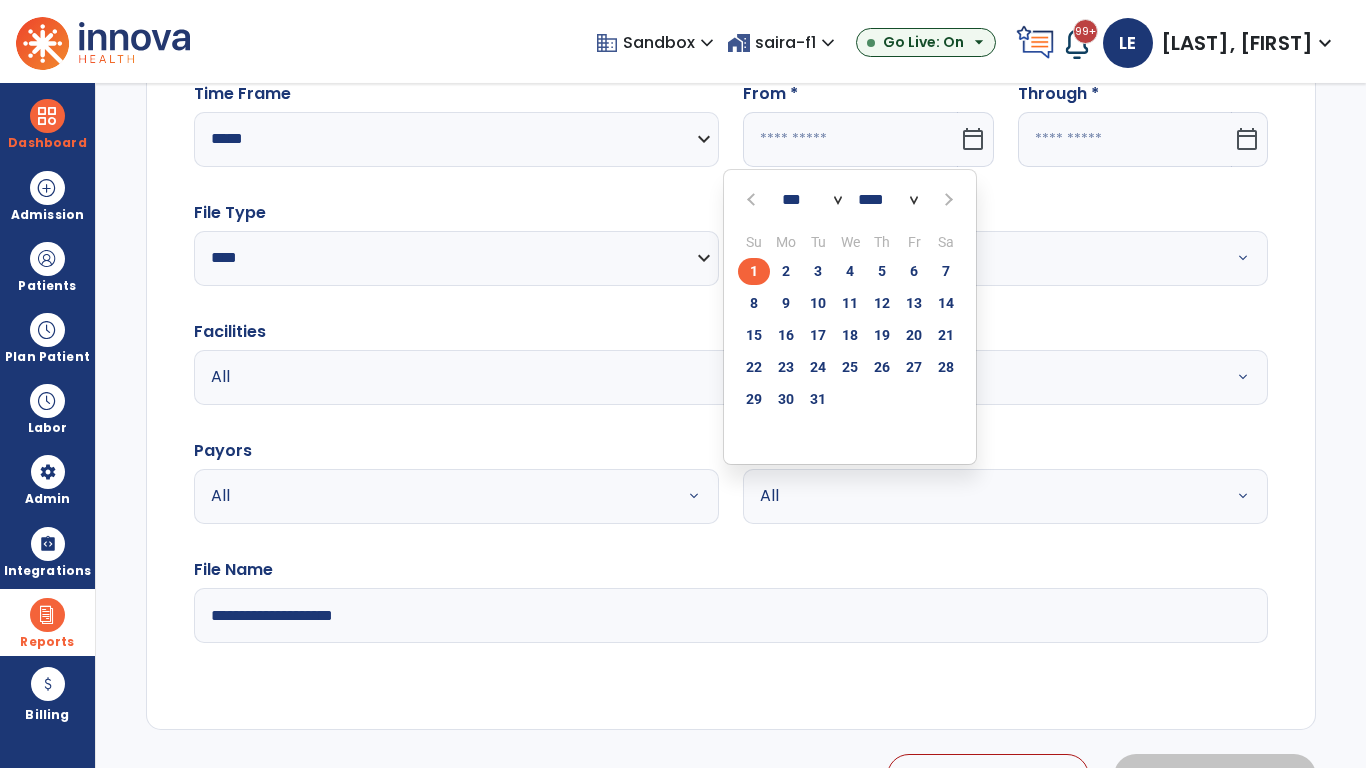 type on "*********" 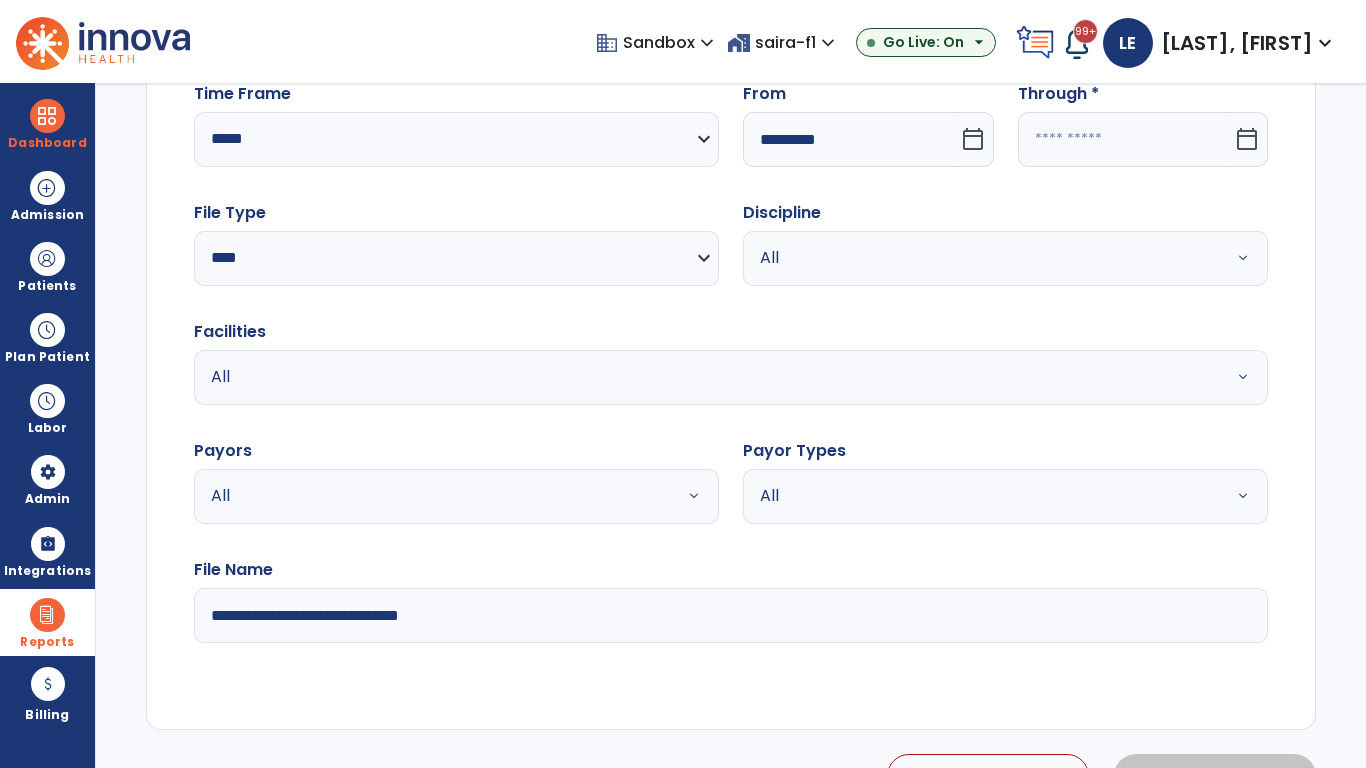 click 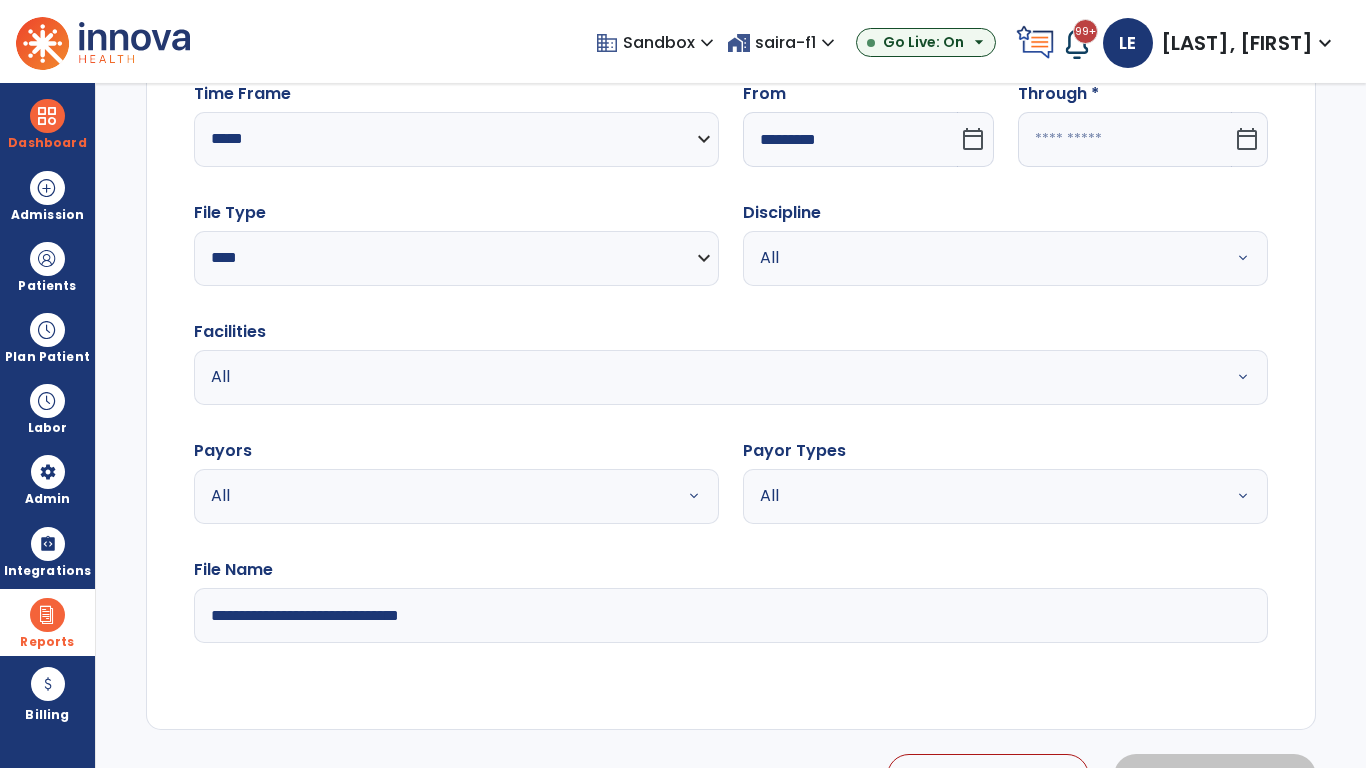 select on "*" 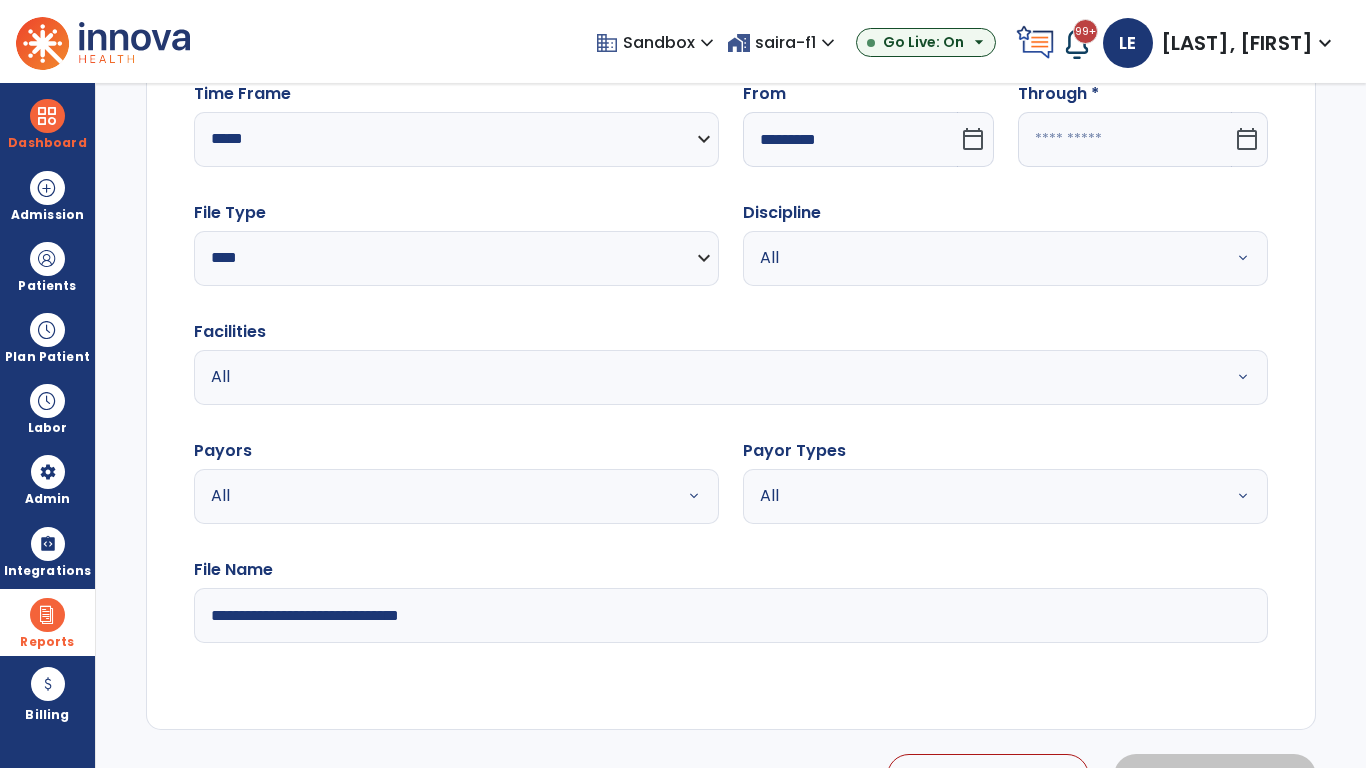 select on "****" 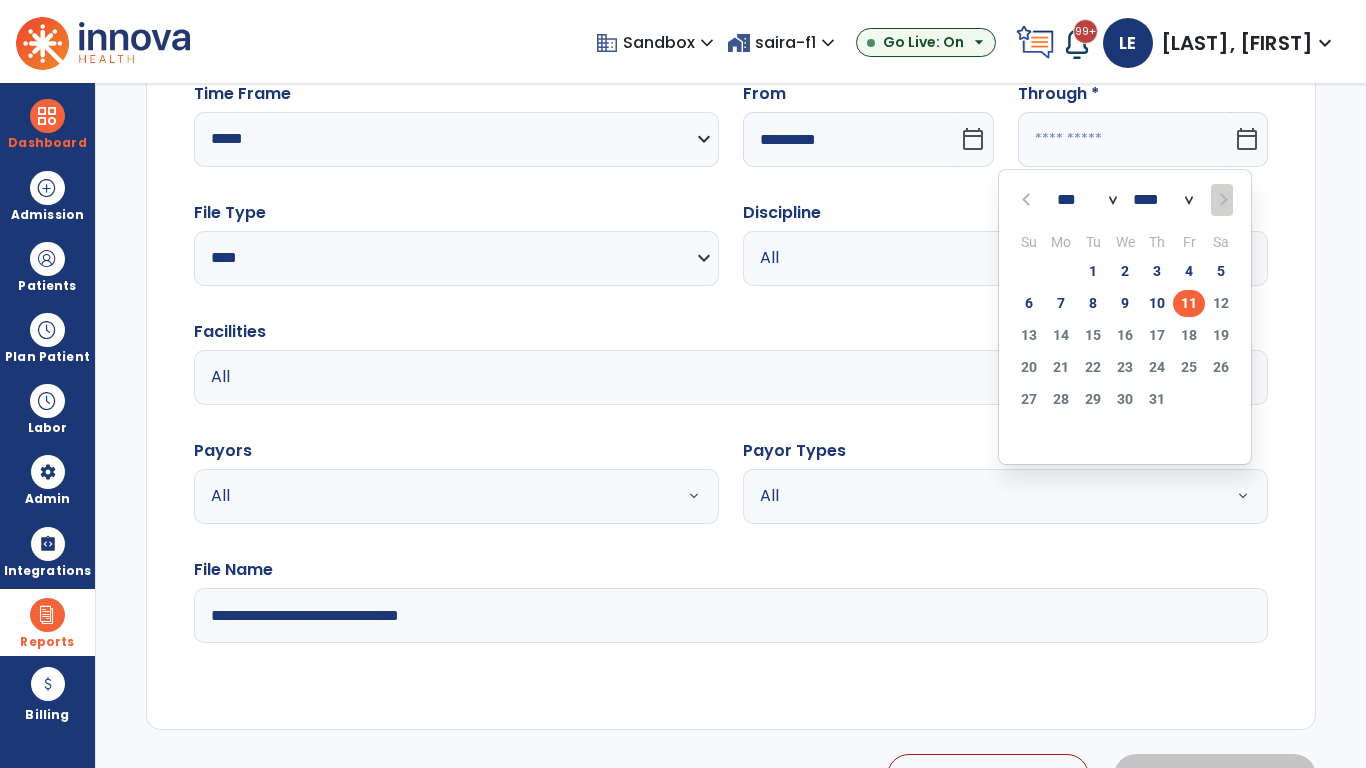 select on "*" 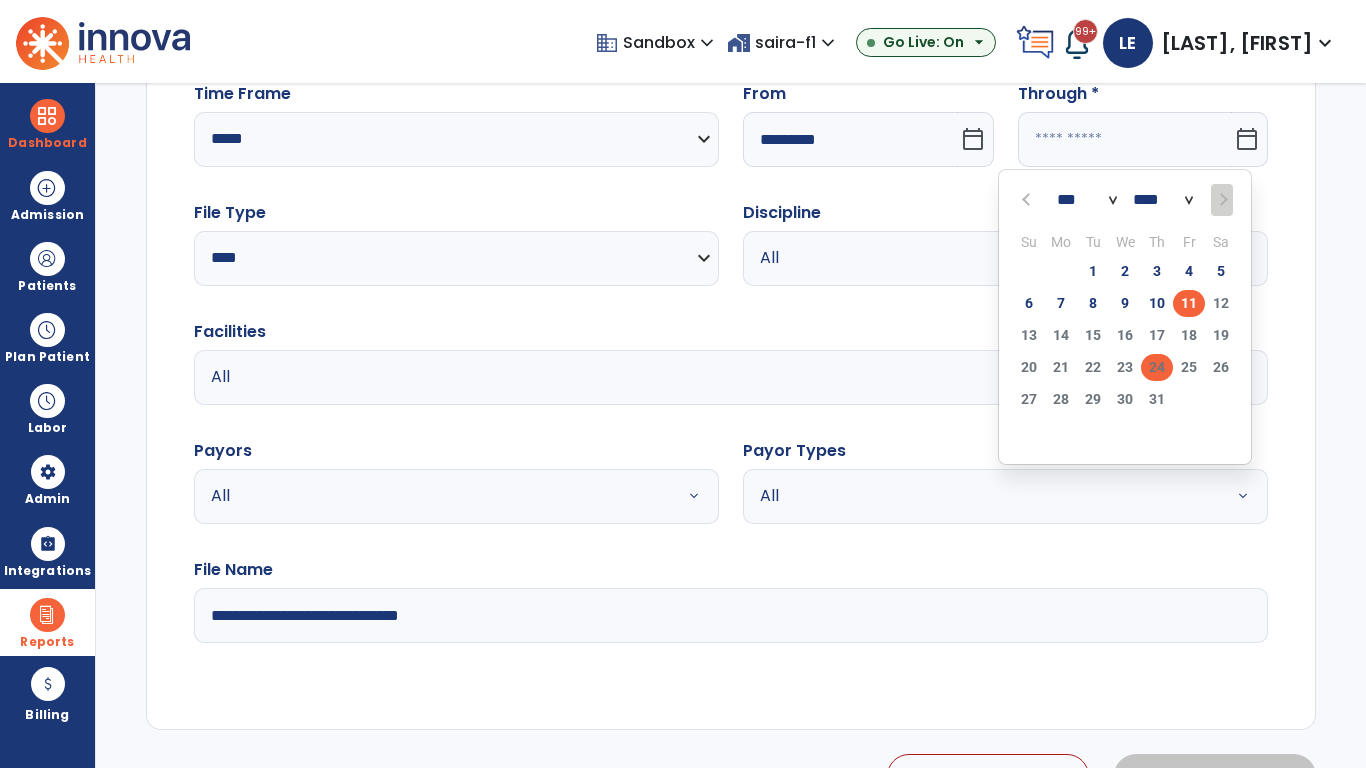click on "24" 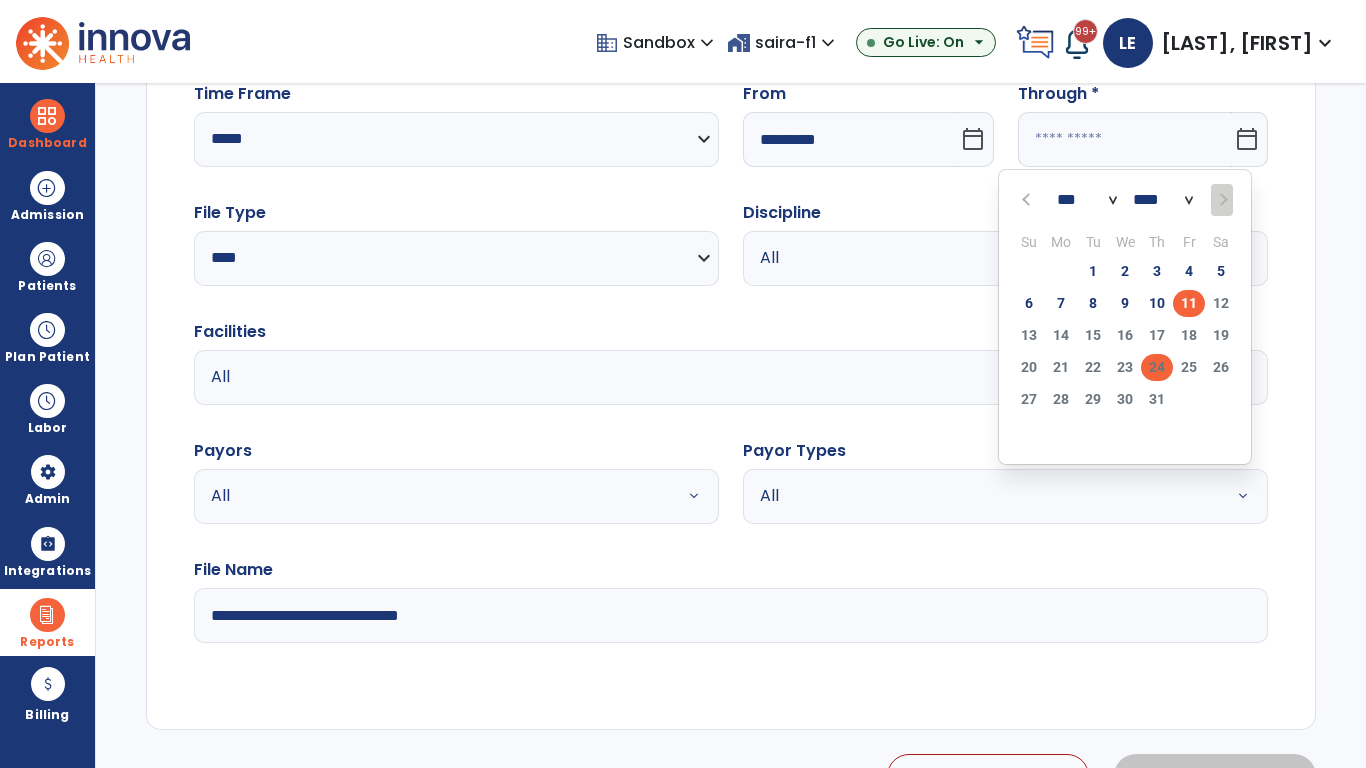 type on "**********" 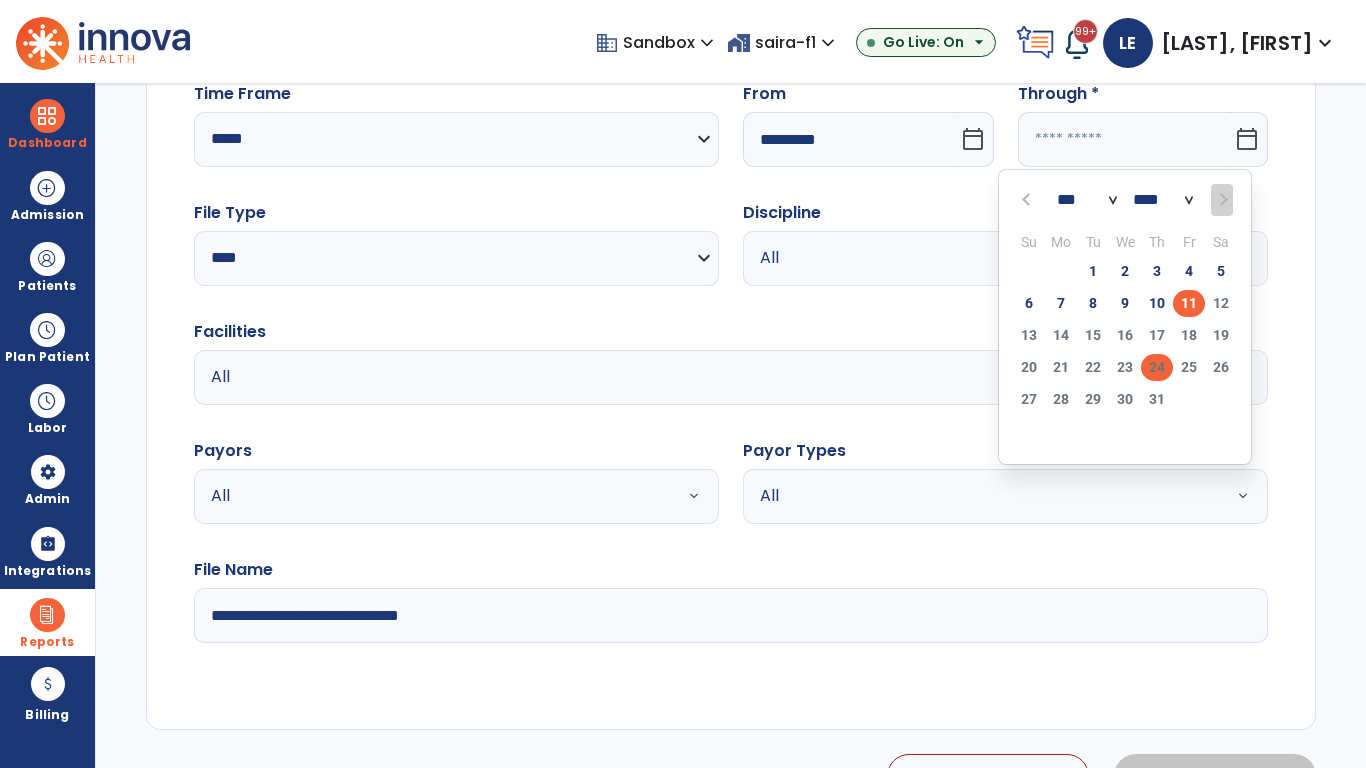 type on "*********" 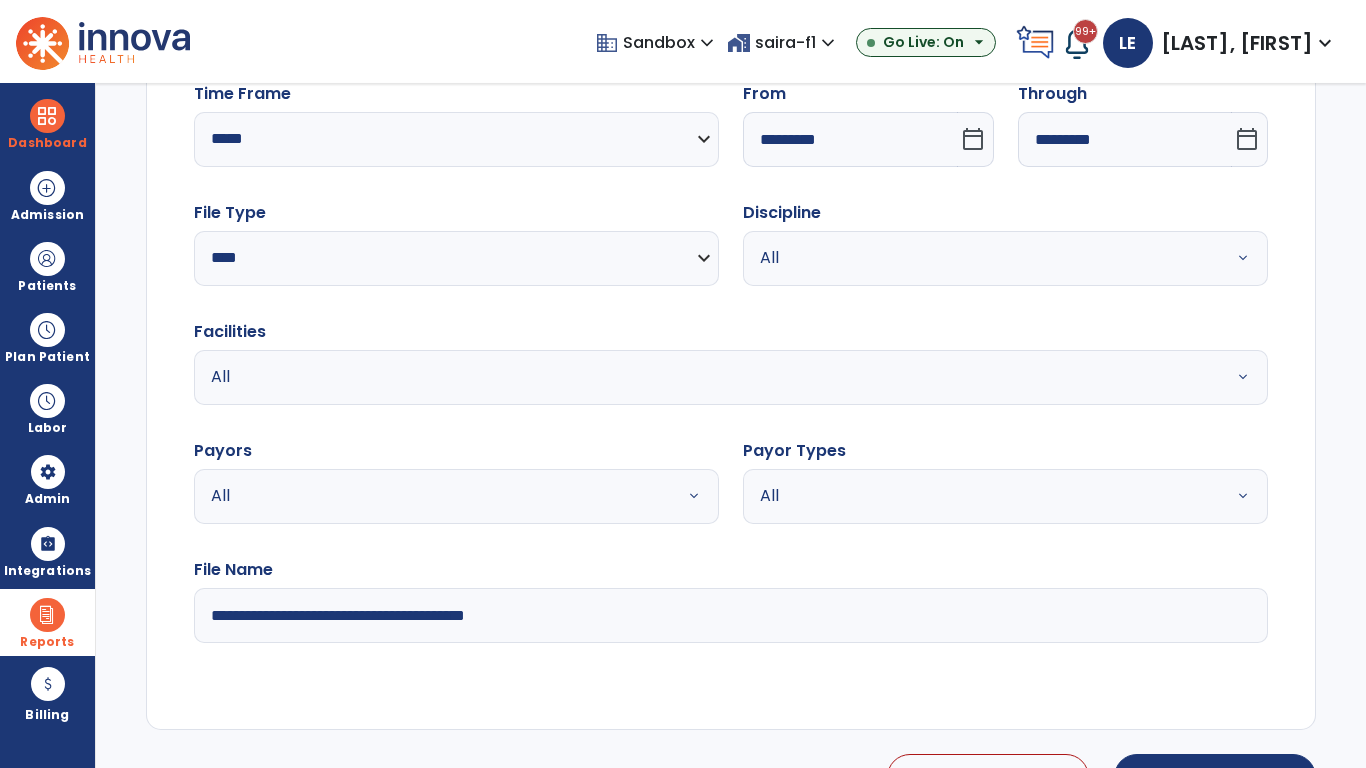 click on "All" at bounding box center [981, 258] 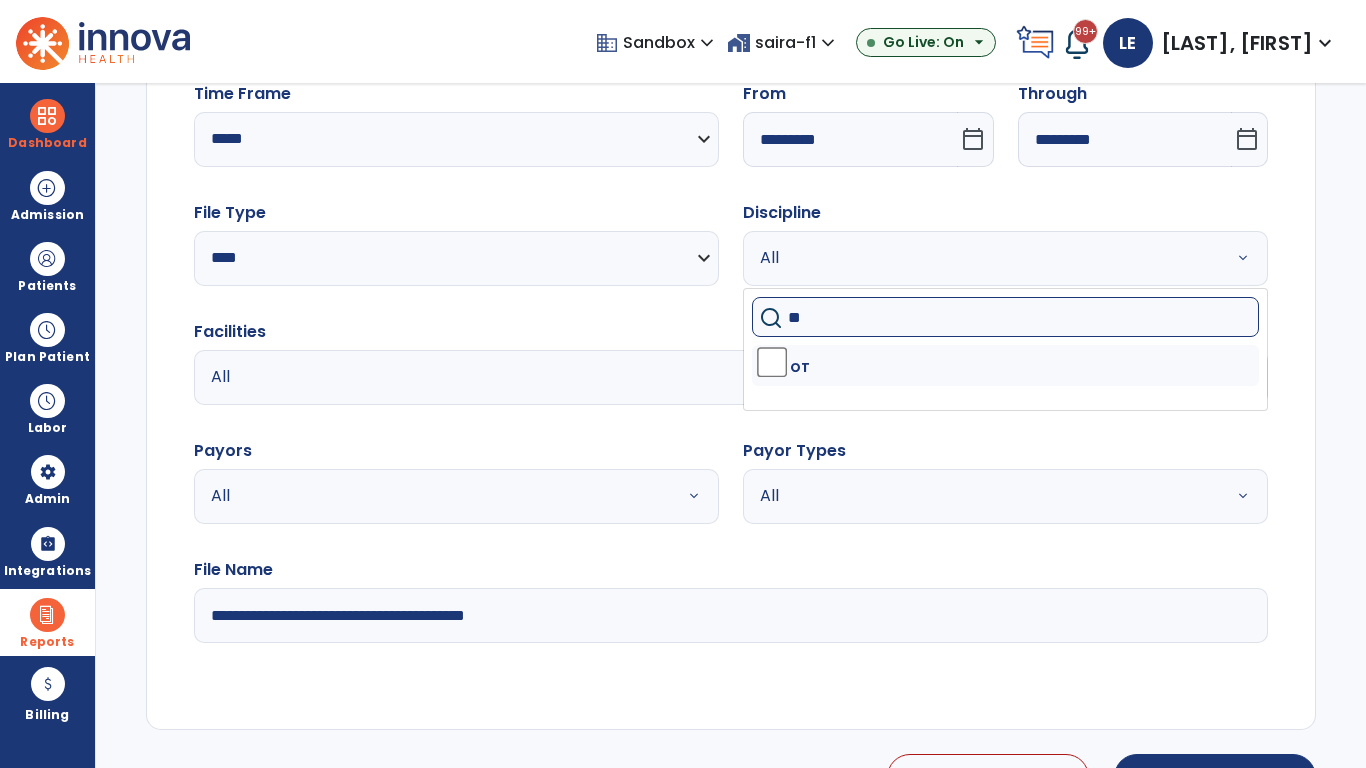 type on "**" 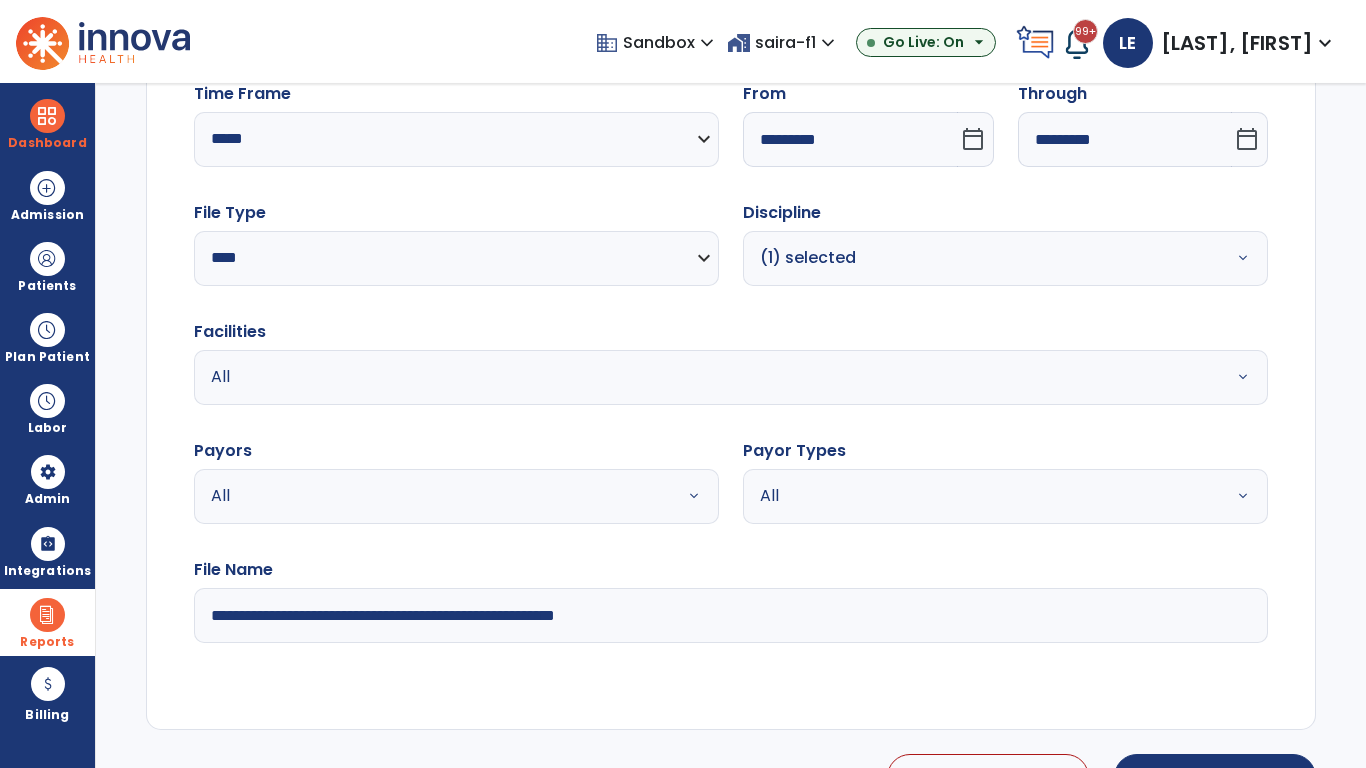 type on "**********" 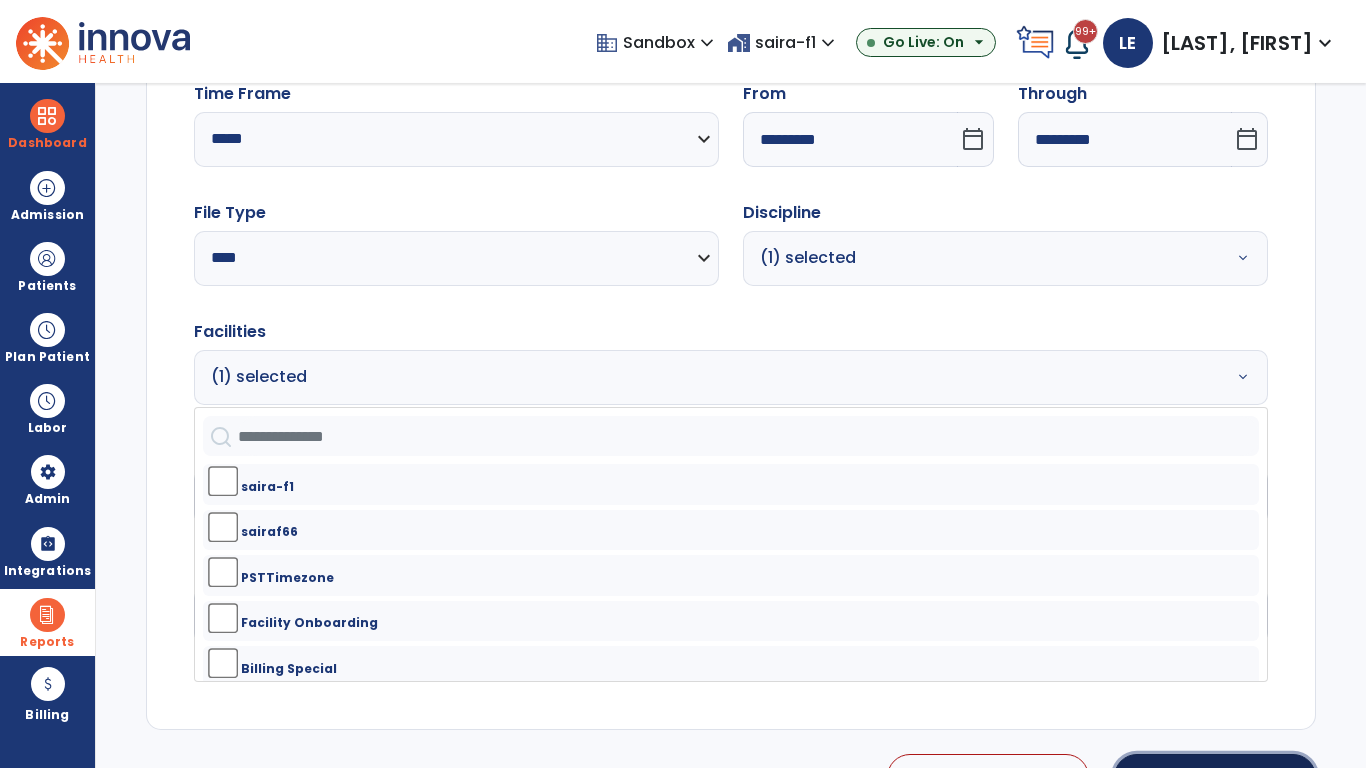 click on "Generate Report" 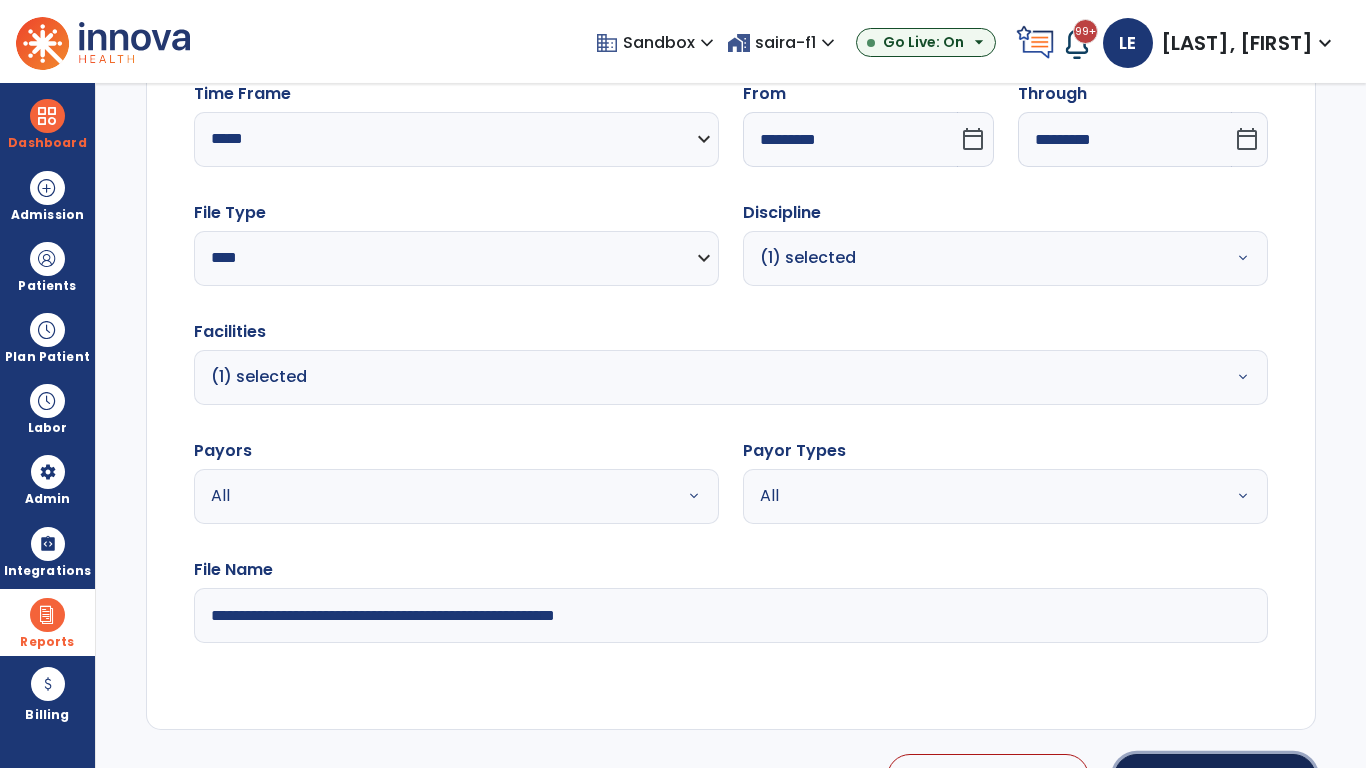 scroll, scrollTop: 224, scrollLeft: 0, axis: vertical 